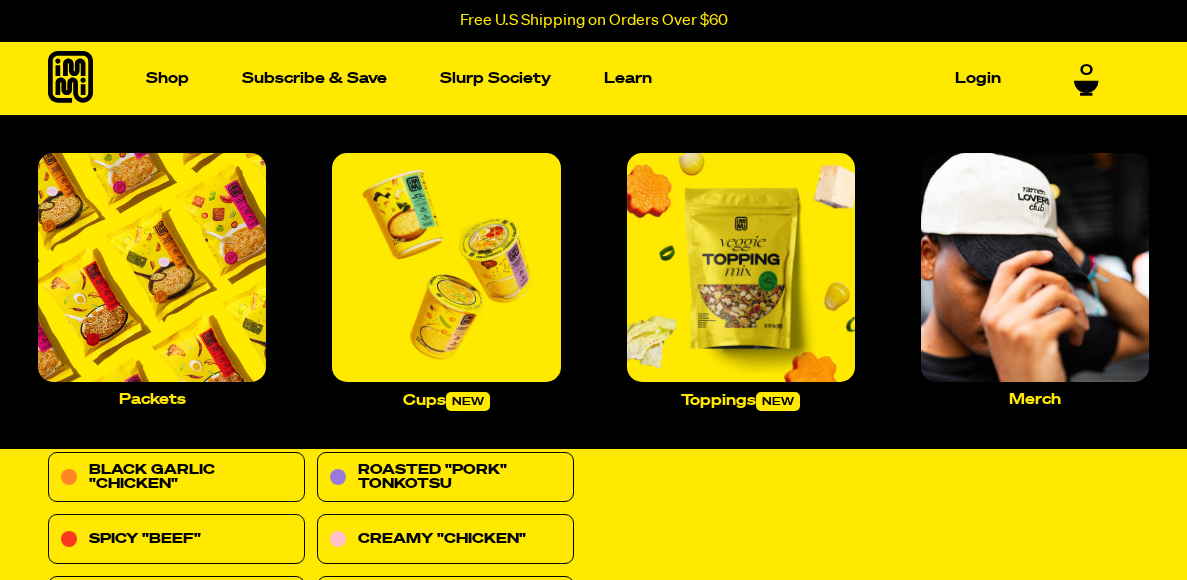 scroll, scrollTop: 0, scrollLeft: 0, axis: both 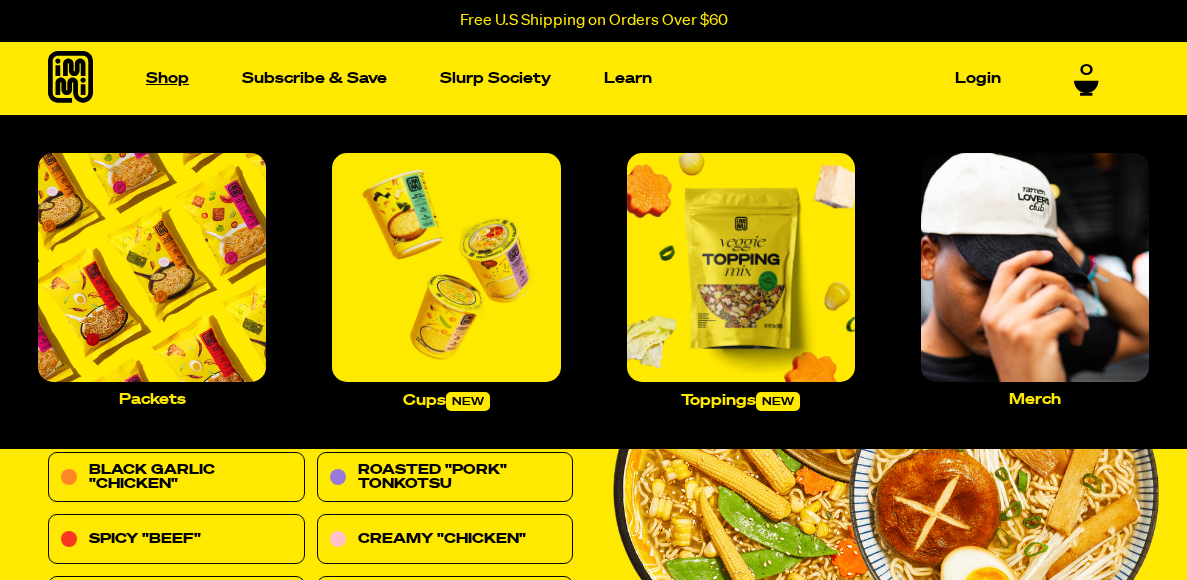 click on "Shop" at bounding box center (167, 78) 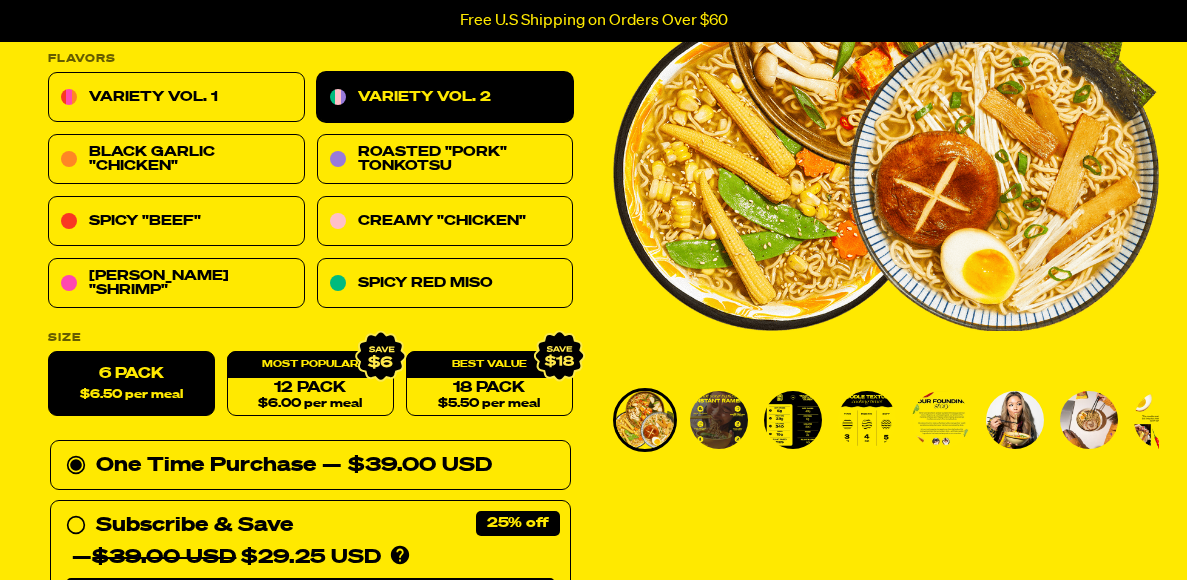 scroll, scrollTop: 279, scrollLeft: 0, axis: vertical 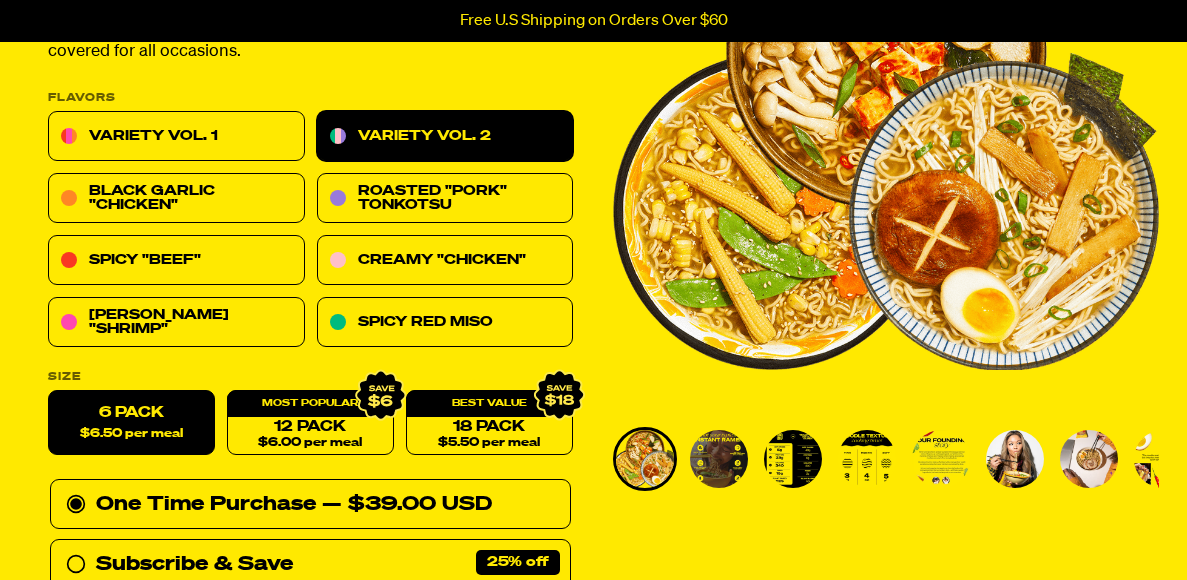 click at bounding box center (719, 459) 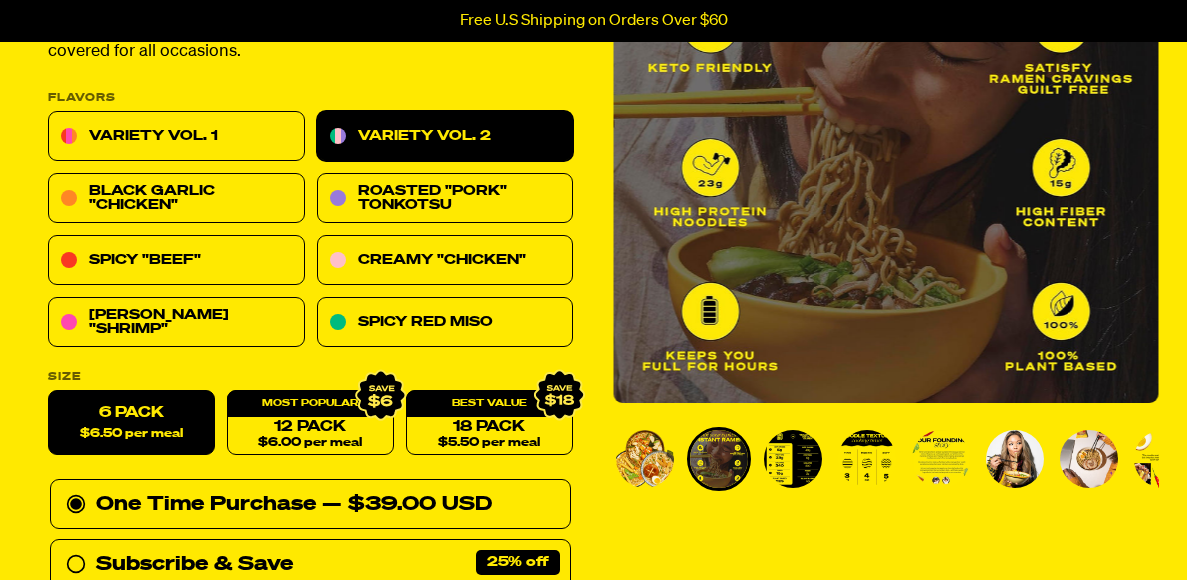 type 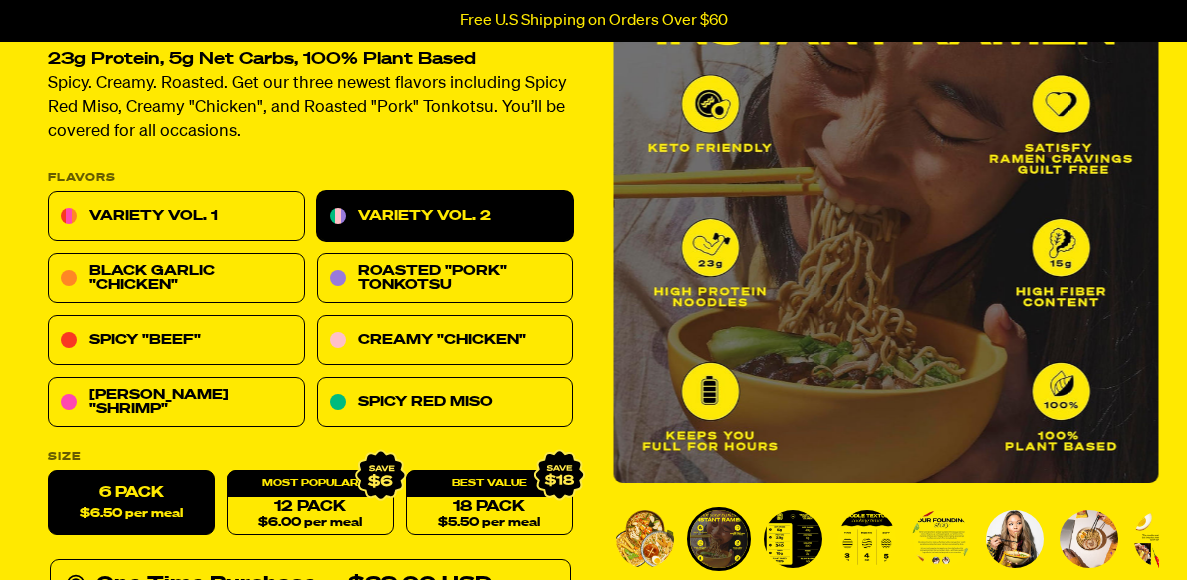 scroll, scrollTop: 239, scrollLeft: 0, axis: vertical 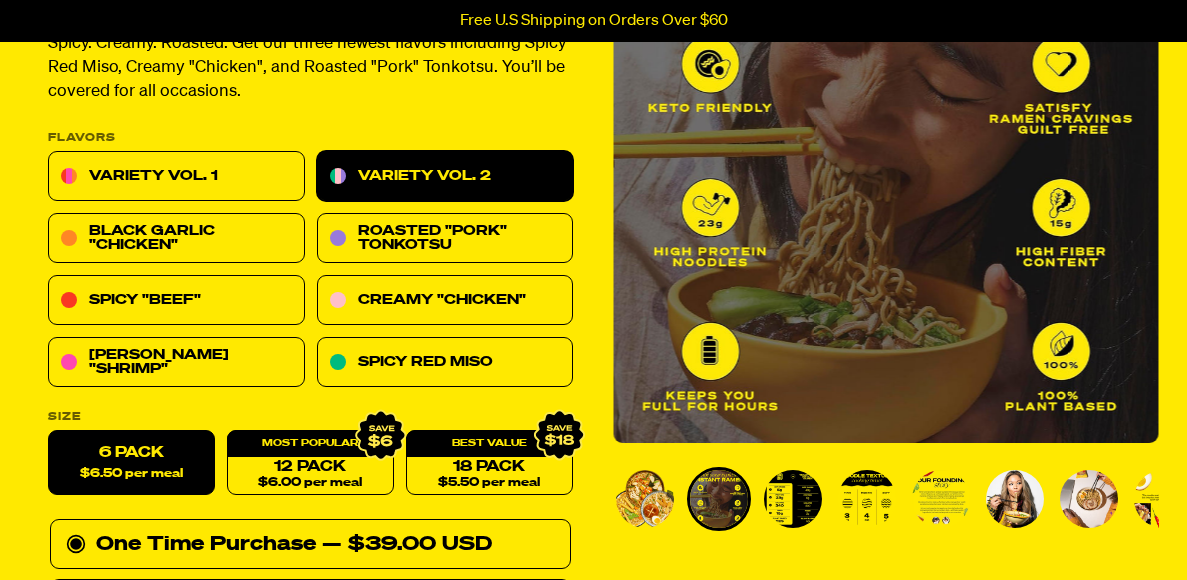 click at bounding box center (793, 499) 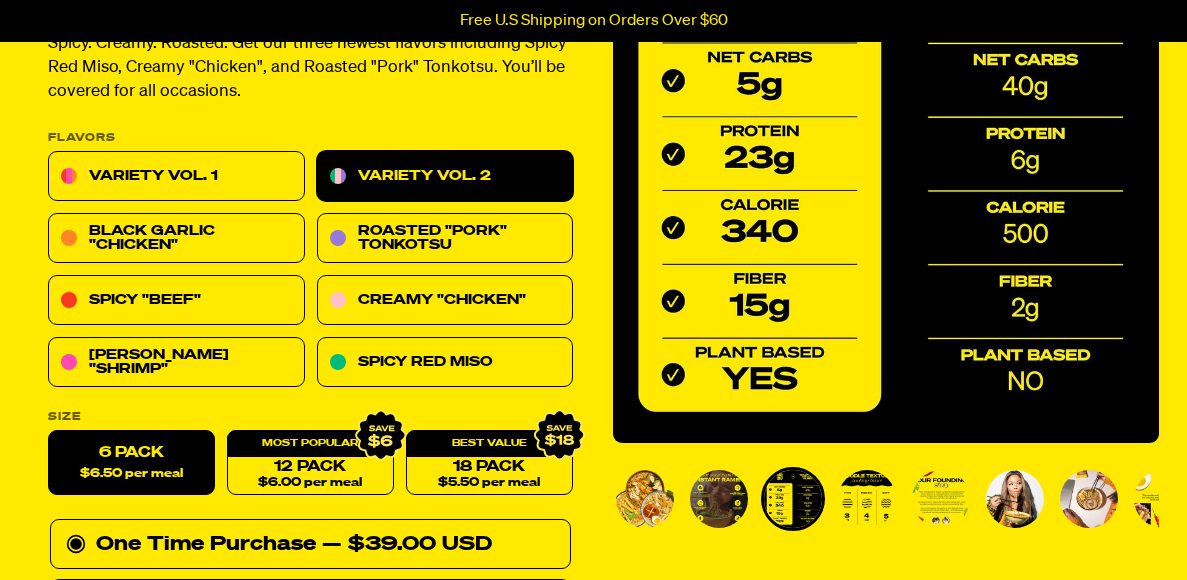 type 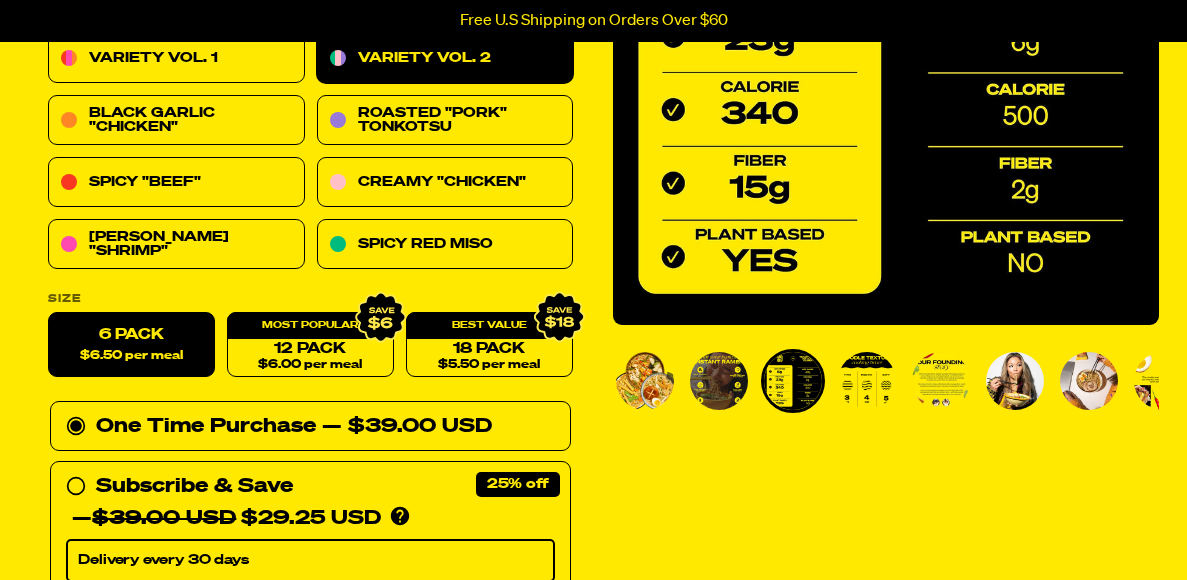 scroll, scrollTop: 359, scrollLeft: 0, axis: vertical 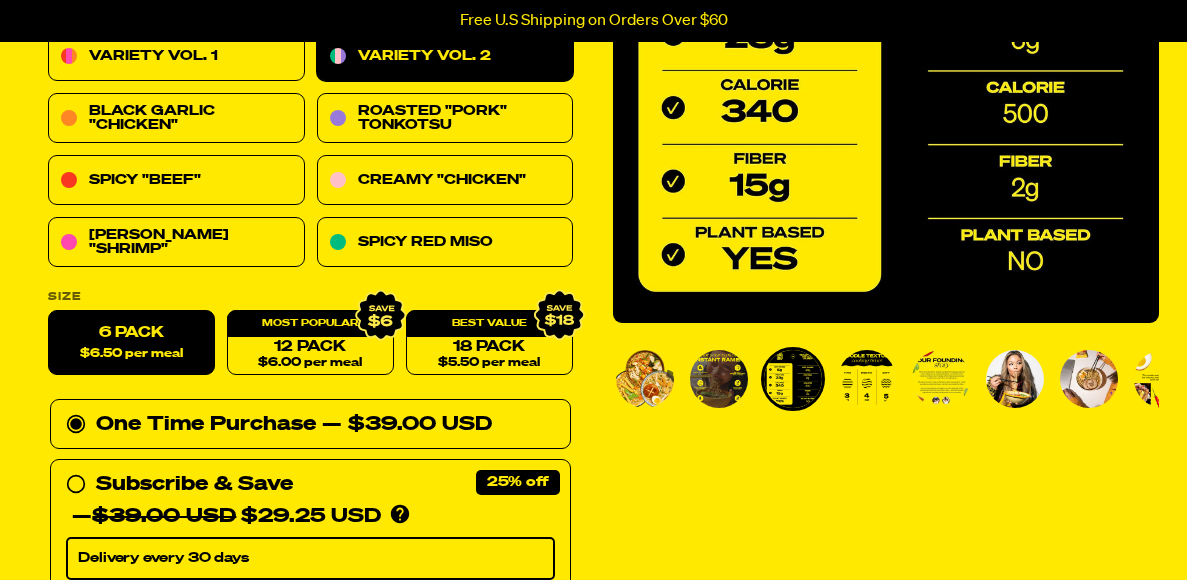 click at bounding box center [867, 379] 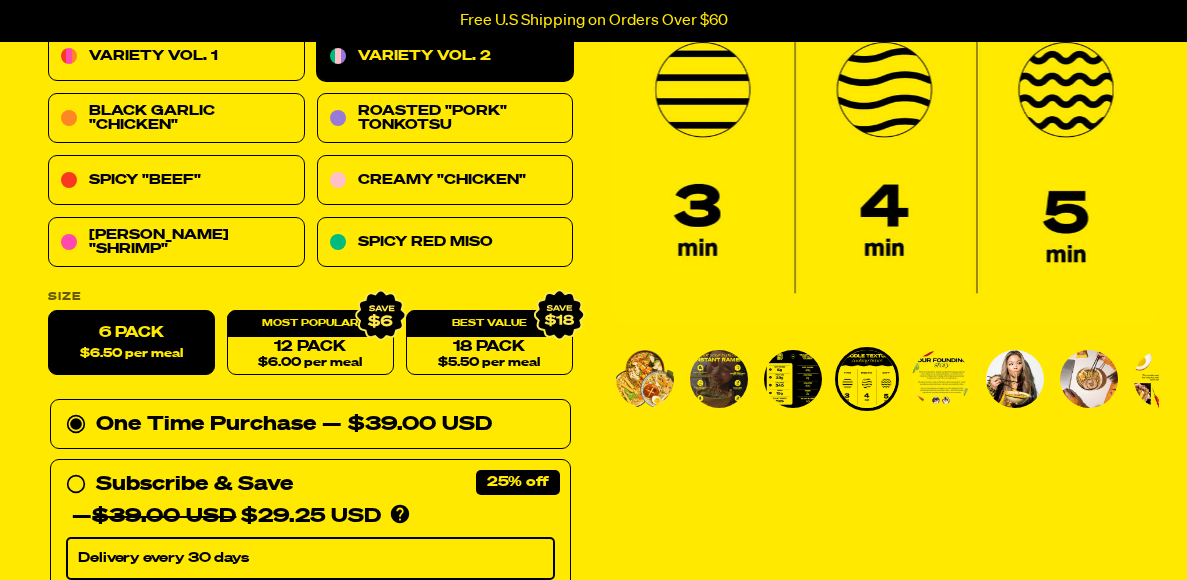 type 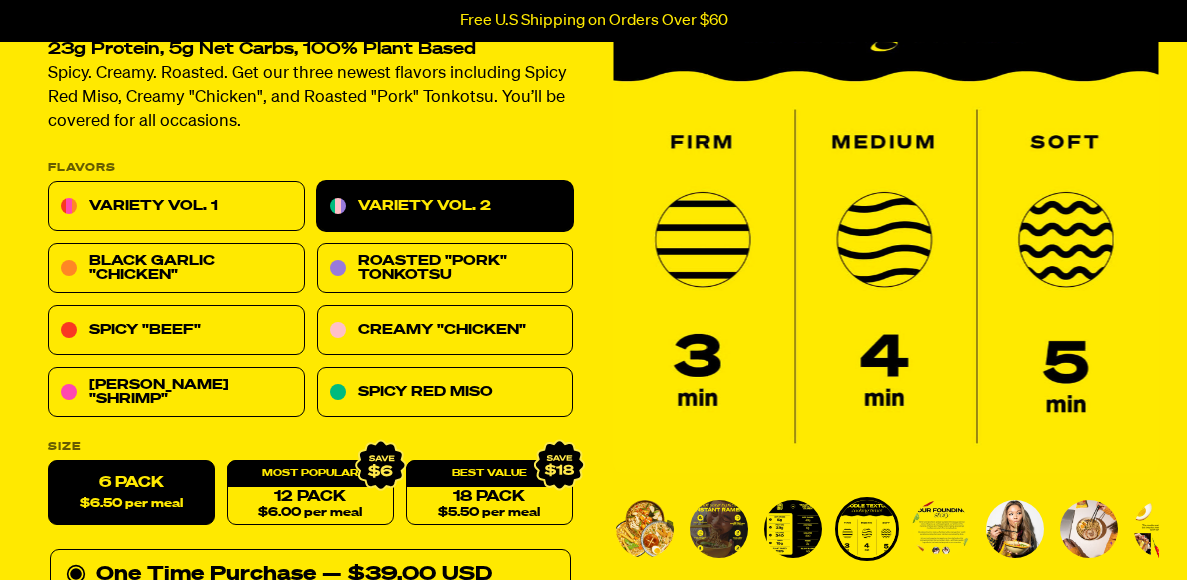 scroll, scrollTop: 239, scrollLeft: 0, axis: vertical 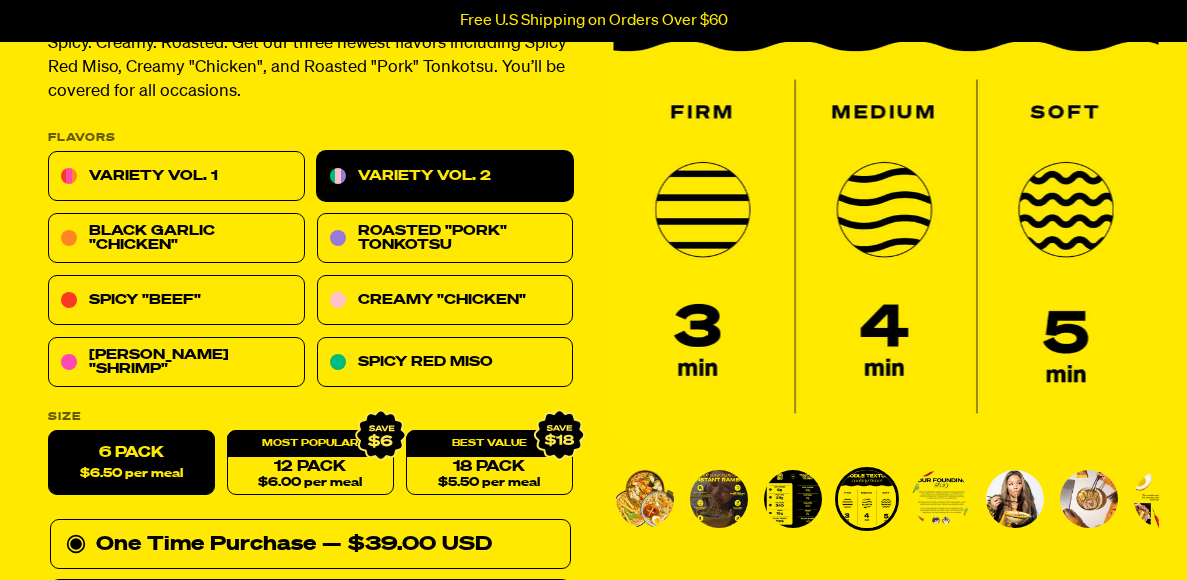 click at bounding box center [941, 499] 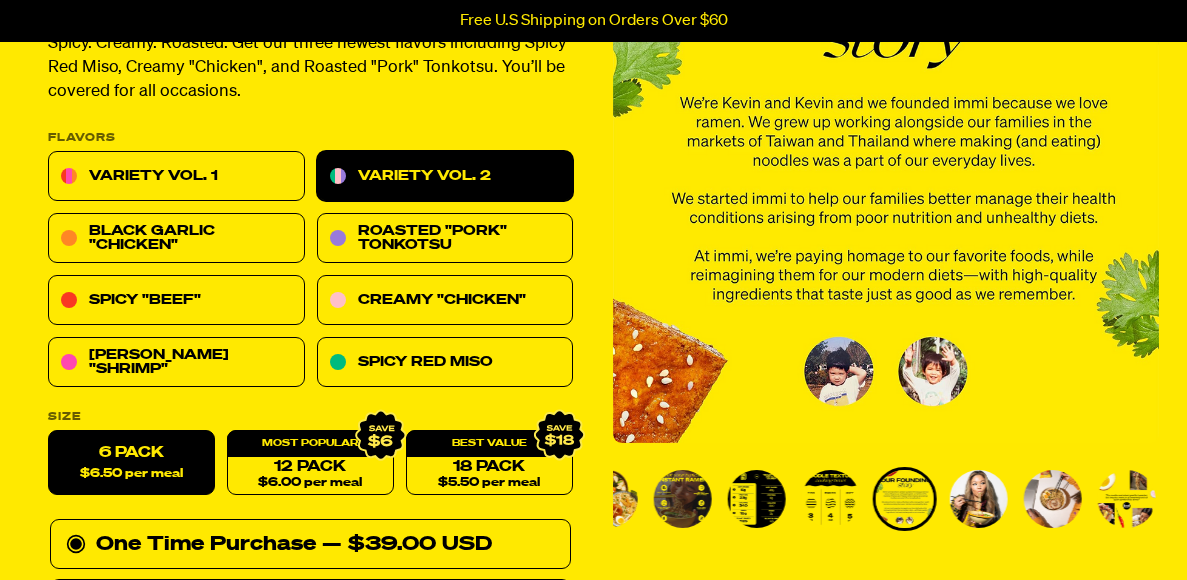 click at bounding box center [886, 214] 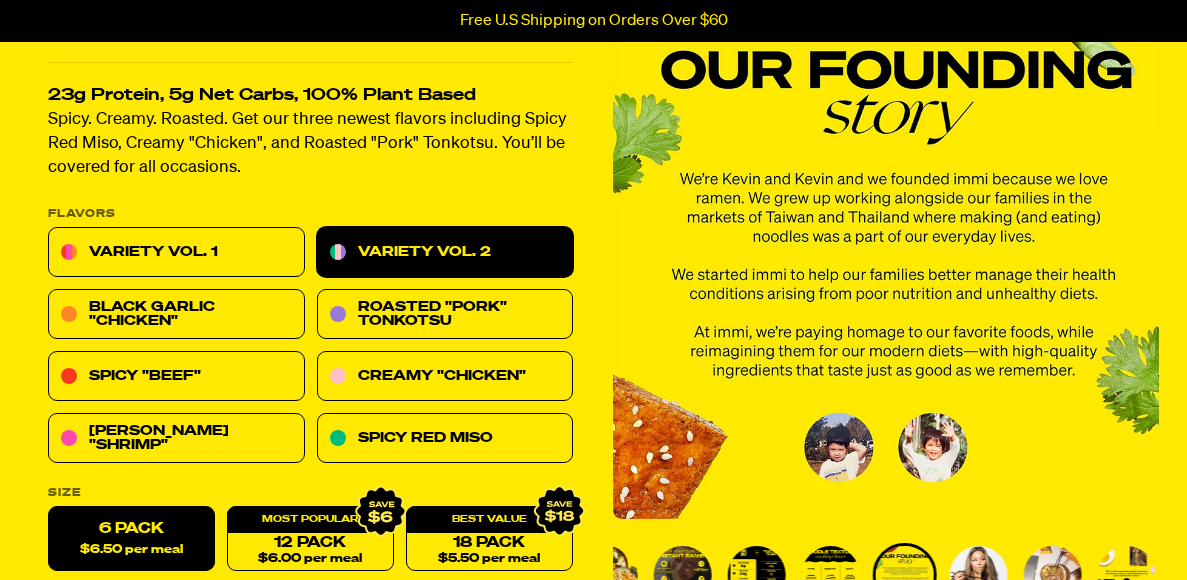 scroll, scrollTop: 159, scrollLeft: 0, axis: vertical 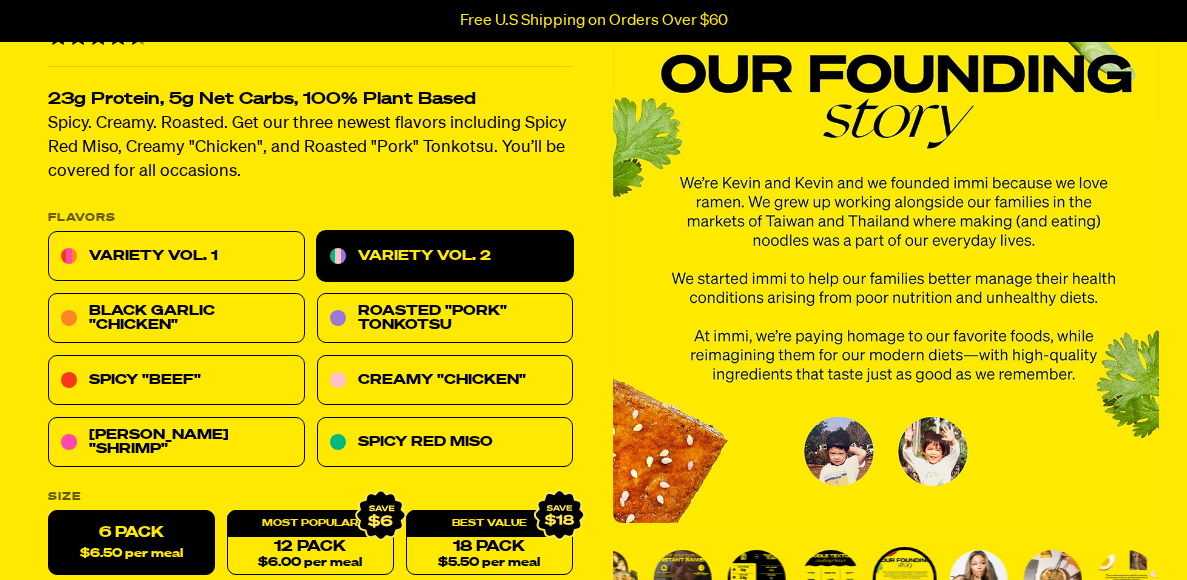 click at bounding box center (979, 579) 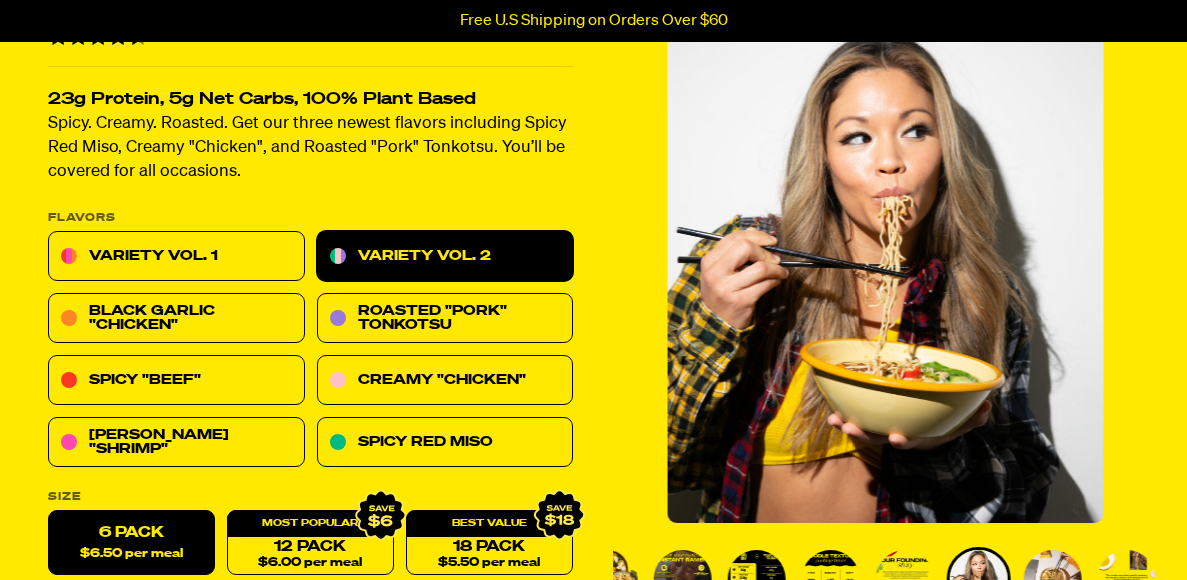 click at bounding box center [1053, 579] 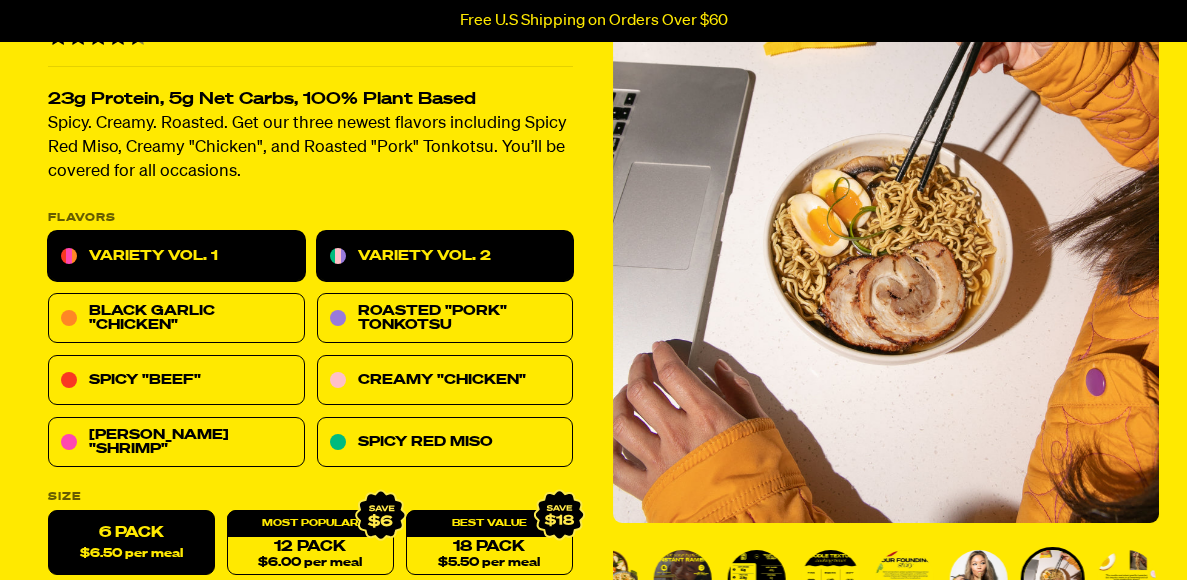 click on "Variety Vol. 1" at bounding box center (176, 257) 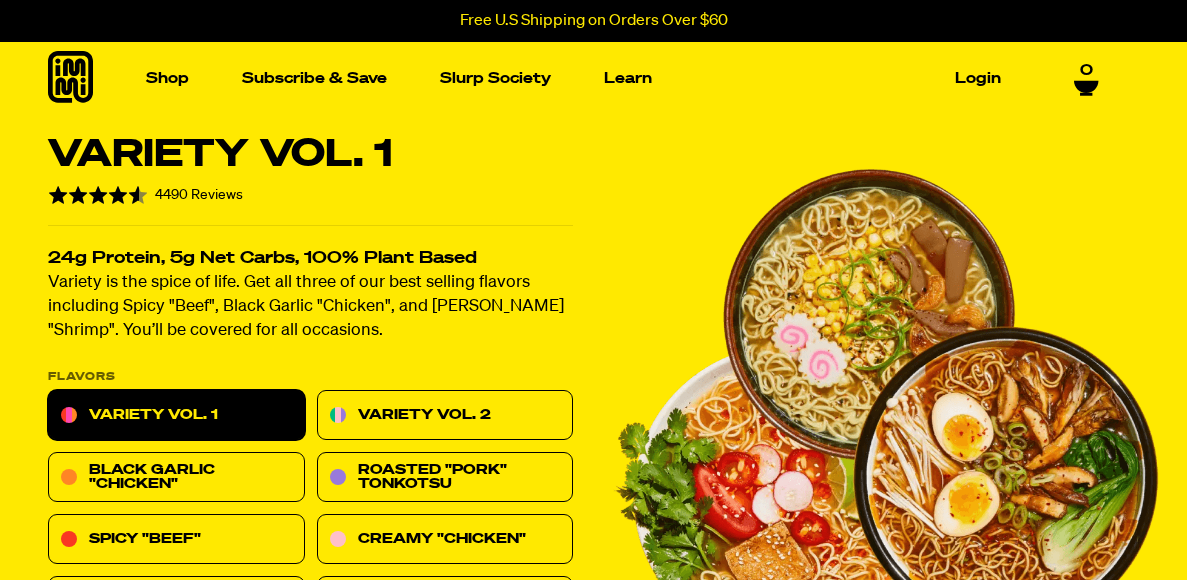 scroll, scrollTop: 0, scrollLeft: 0, axis: both 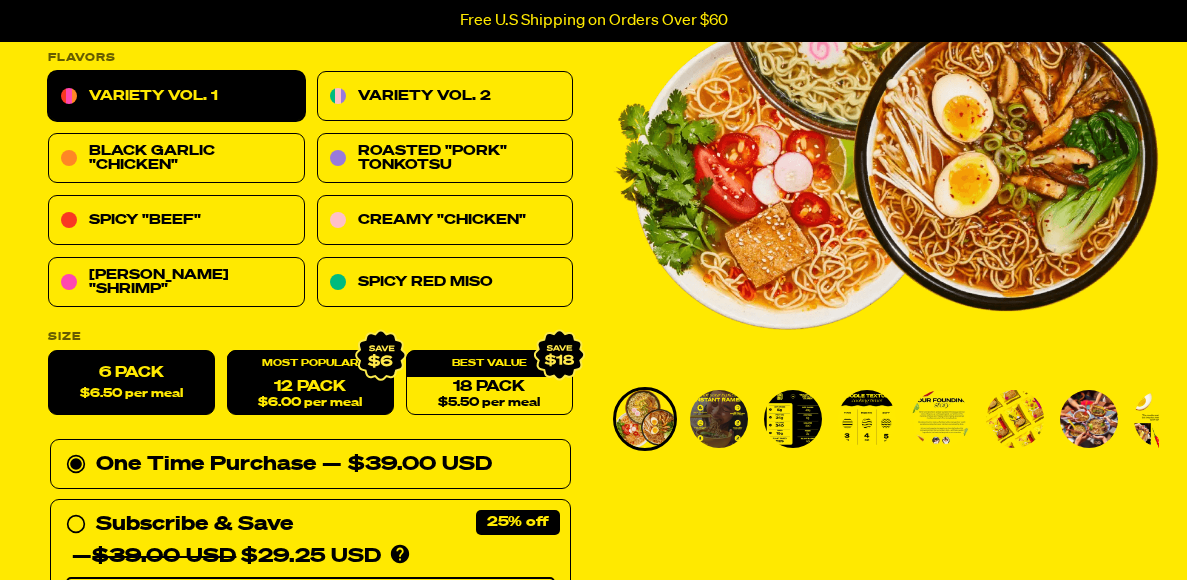 click on "12 Pack
$6.00 per meal" at bounding box center (310, 383) 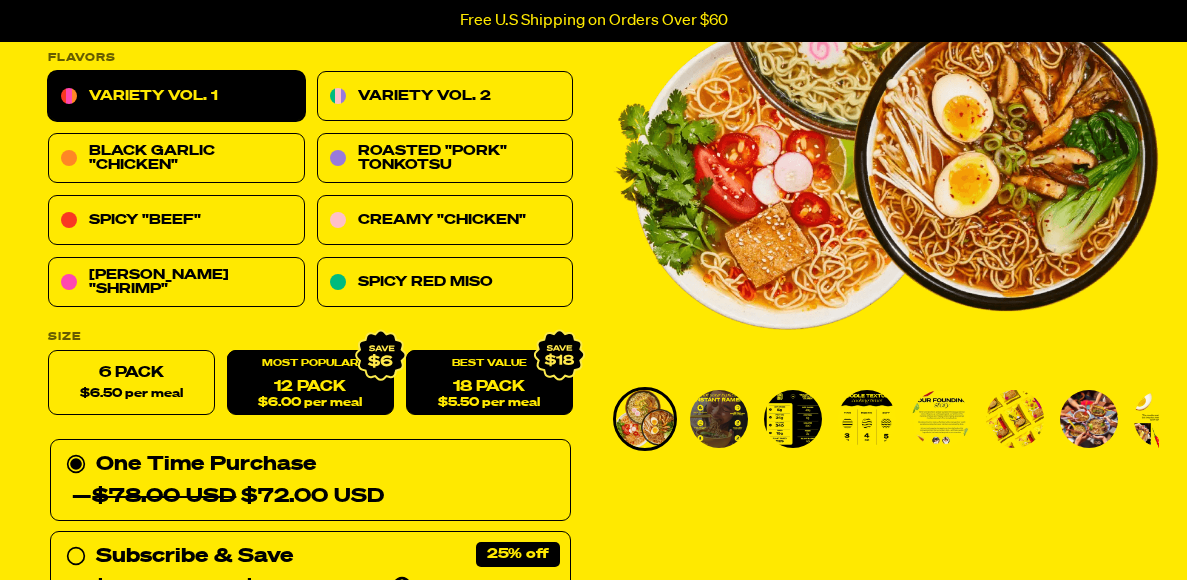 click on "$5.50 per meal" at bounding box center [489, 403] 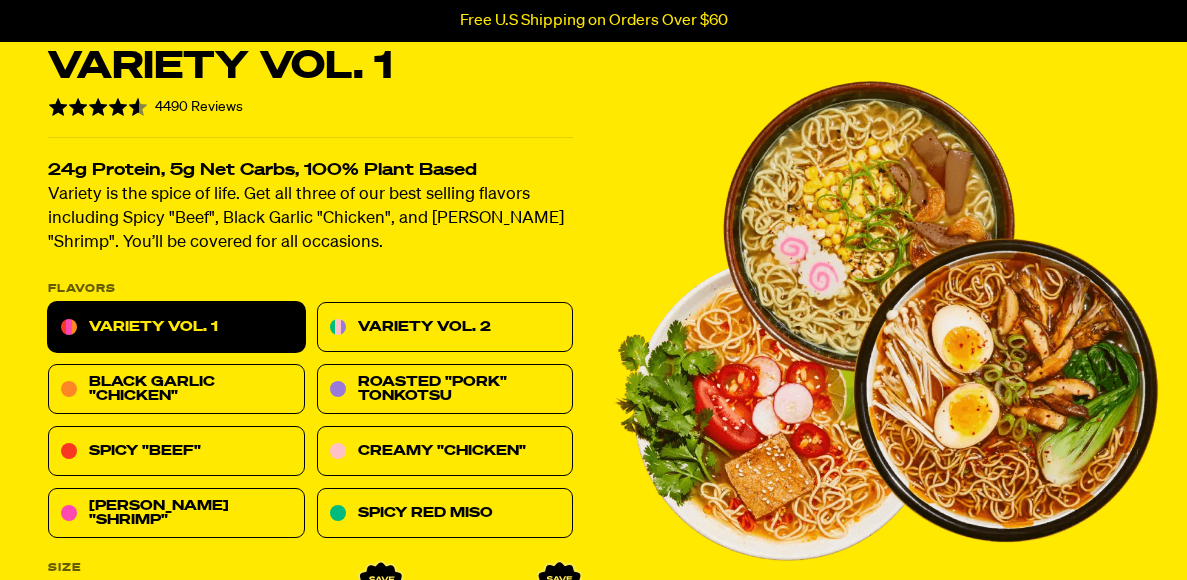 scroll, scrollTop: 0, scrollLeft: 0, axis: both 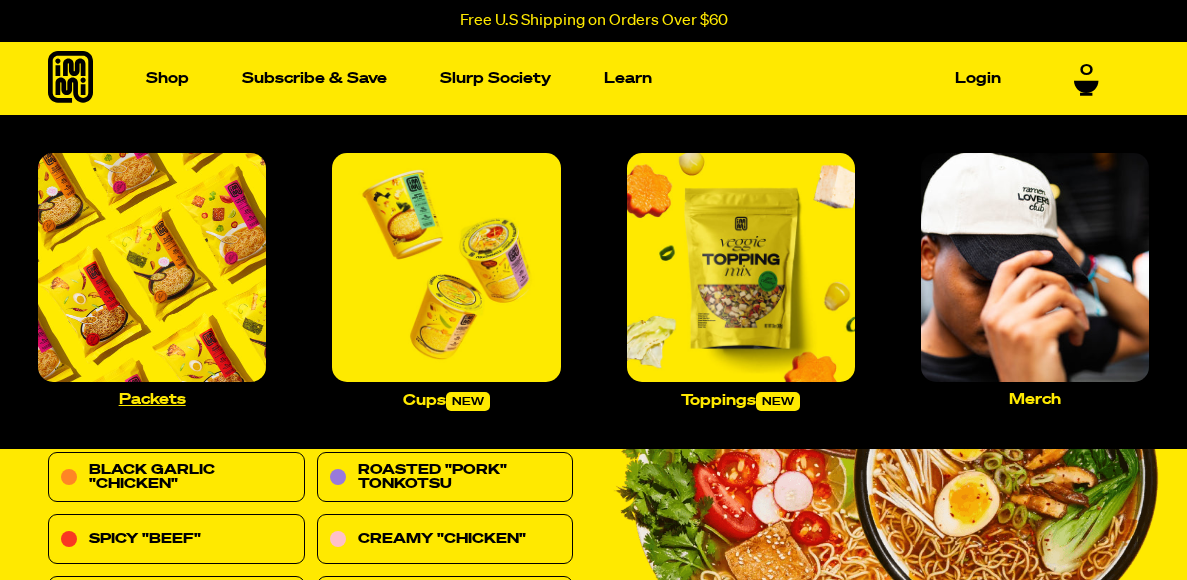 click at bounding box center (152, 267) 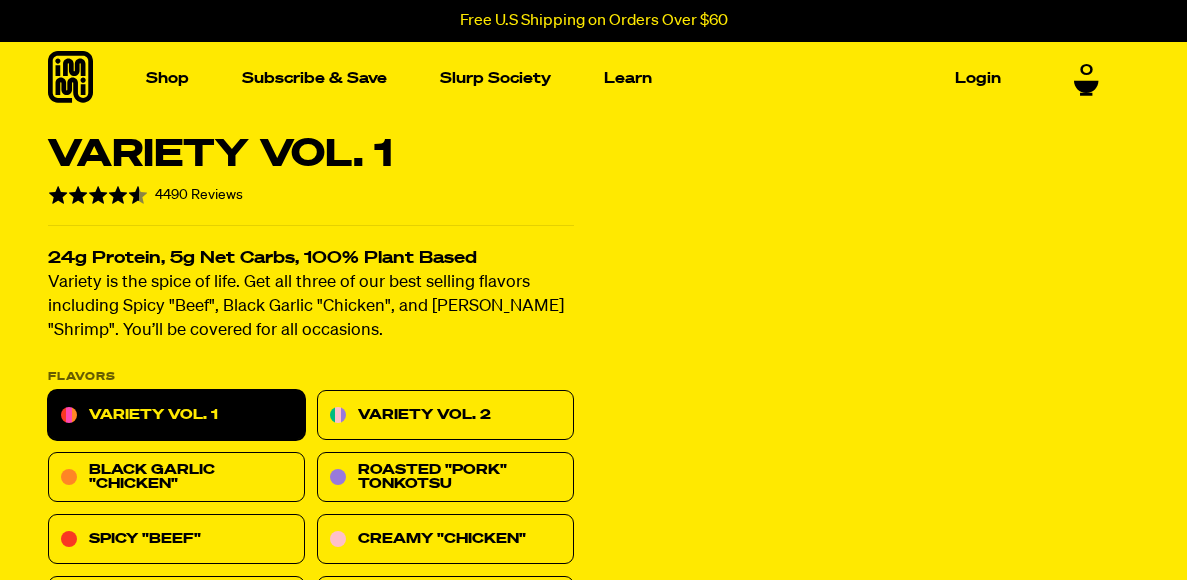 scroll, scrollTop: 0, scrollLeft: 0, axis: both 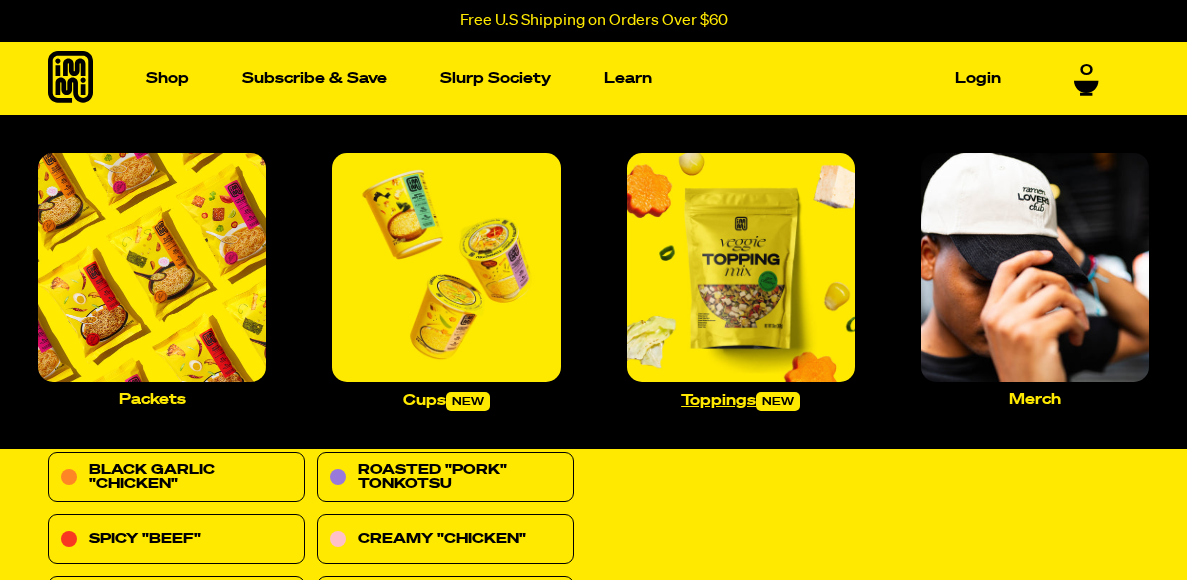 click at bounding box center (741, 267) 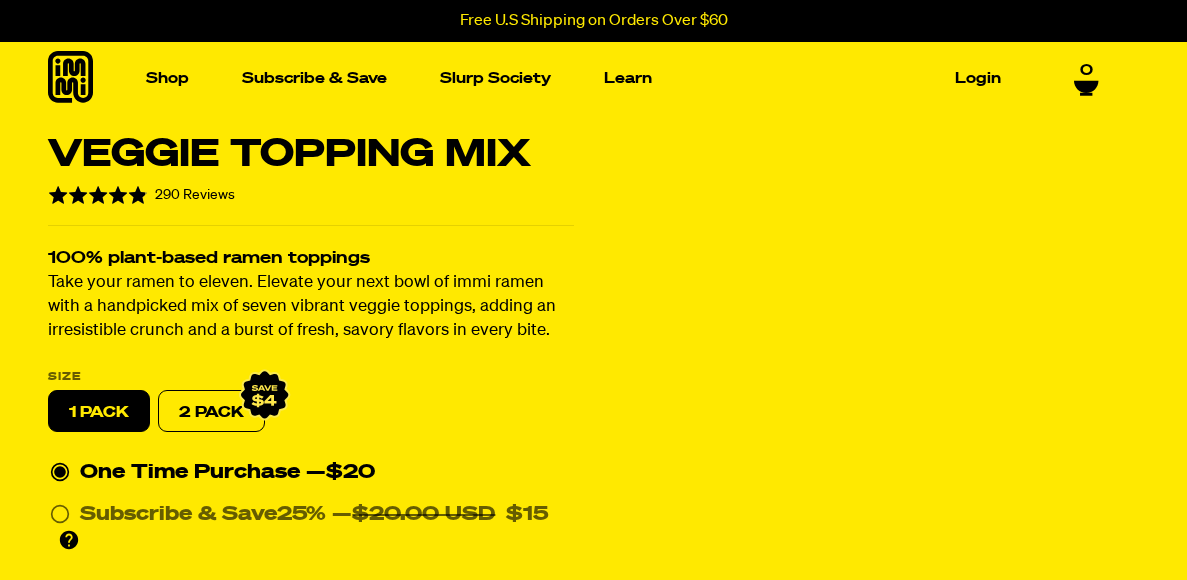 scroll, scrollTop: 0, scrollLeft: 0, axis: both 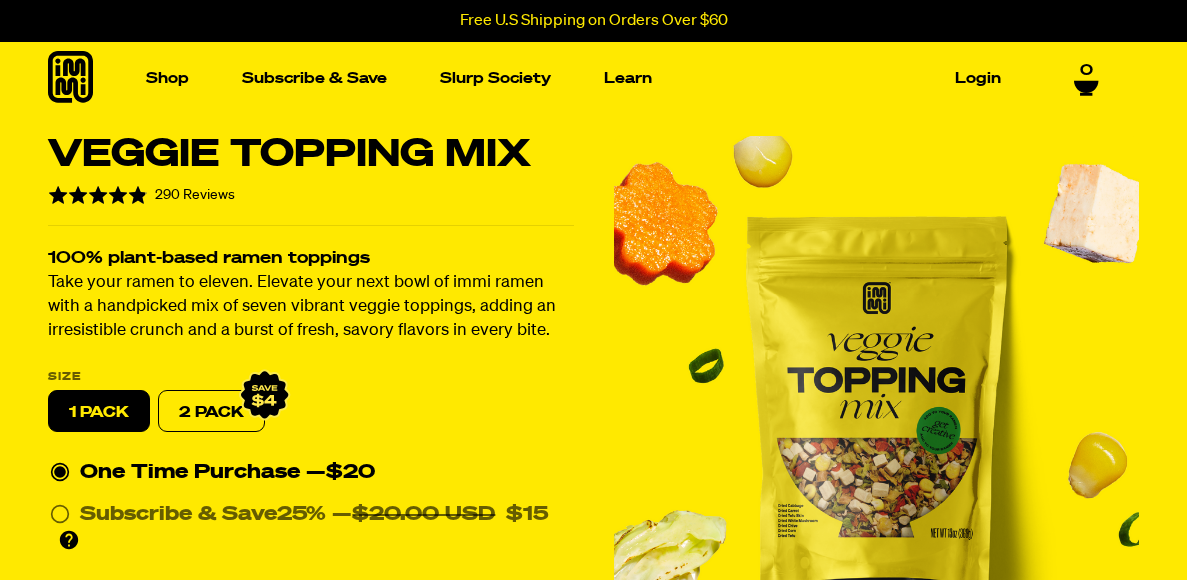 click at bounding box center (877, 399) 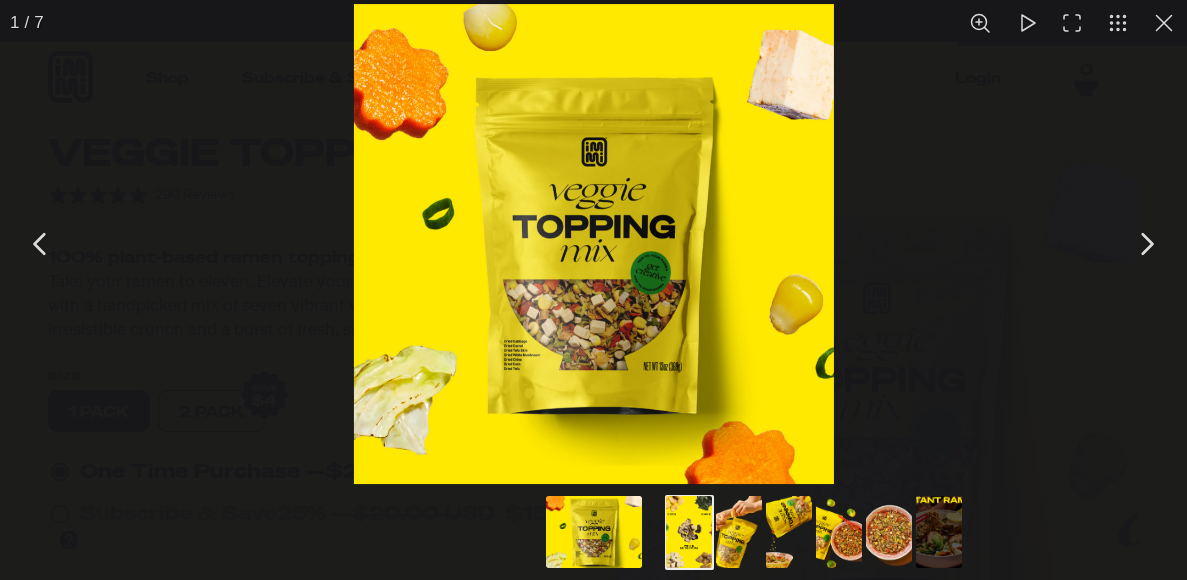 click at bounding box center [689, 532] 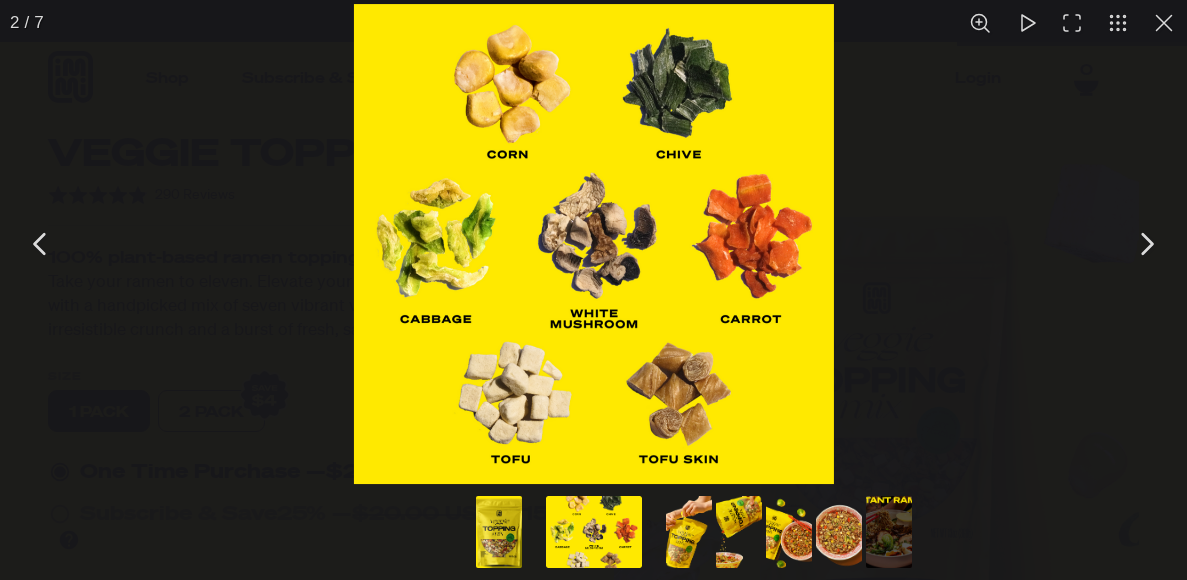 click at bounding box center (689, 532) 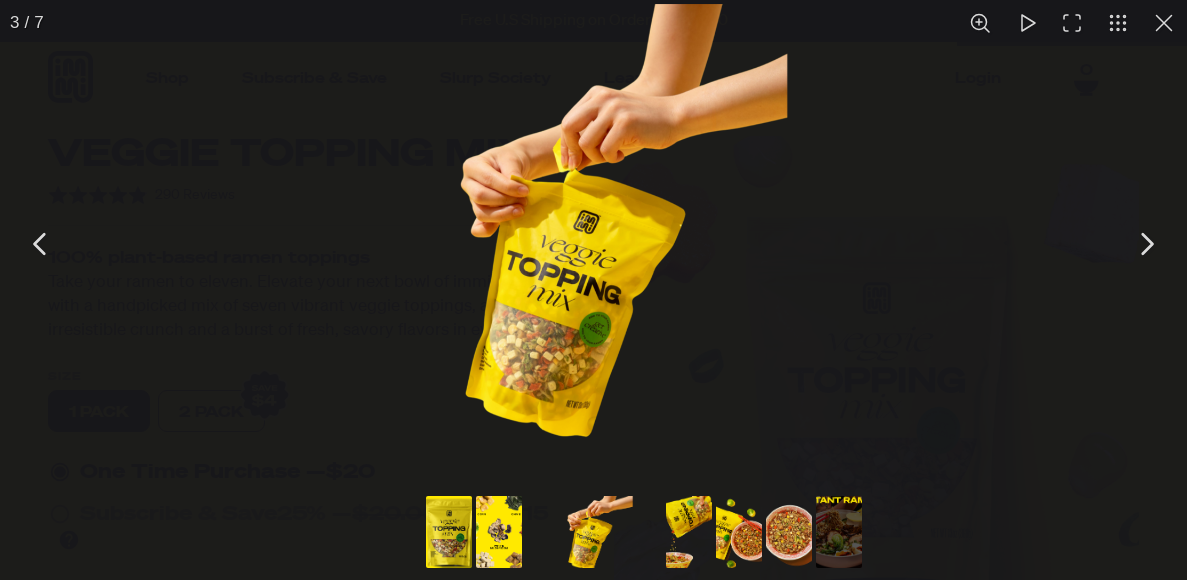 click at bounding box center [689, 532] 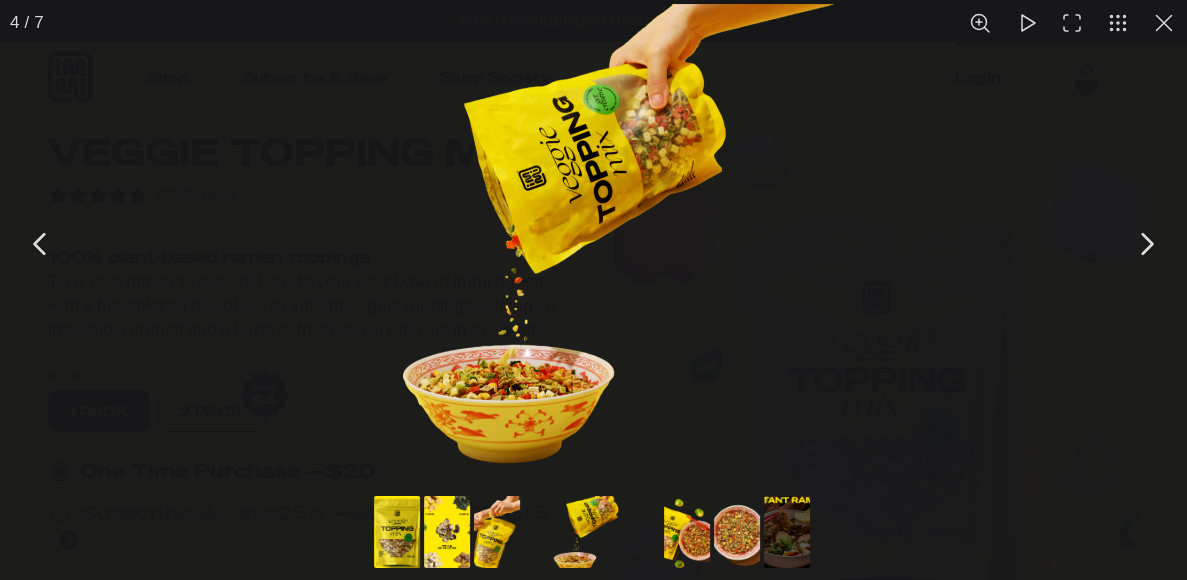 click at bounding box center (724, 534) 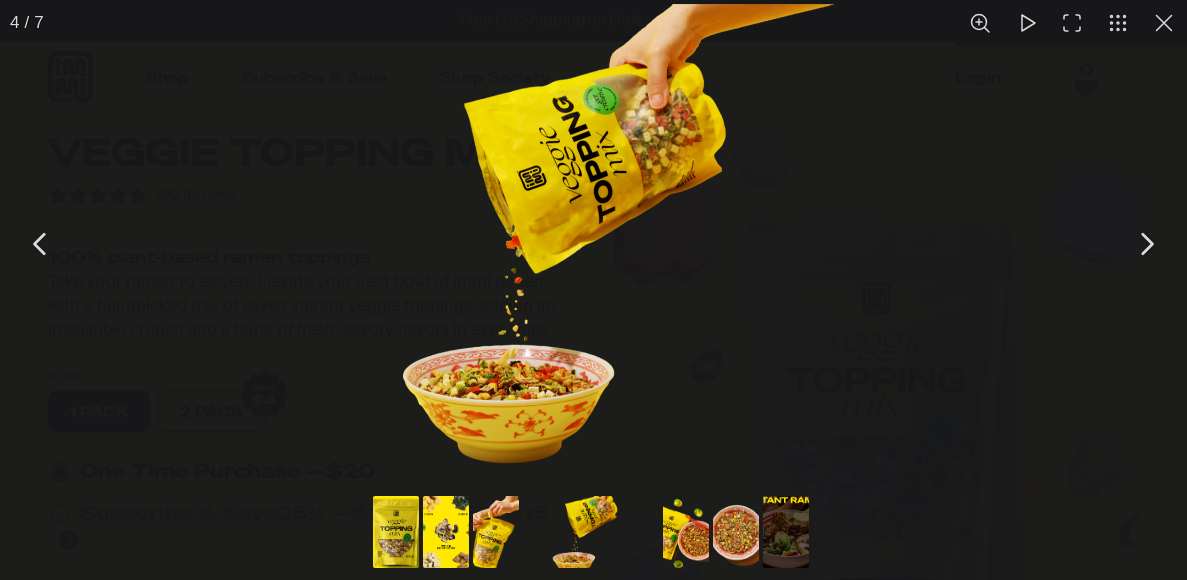 click at bounding box center (686, 532) 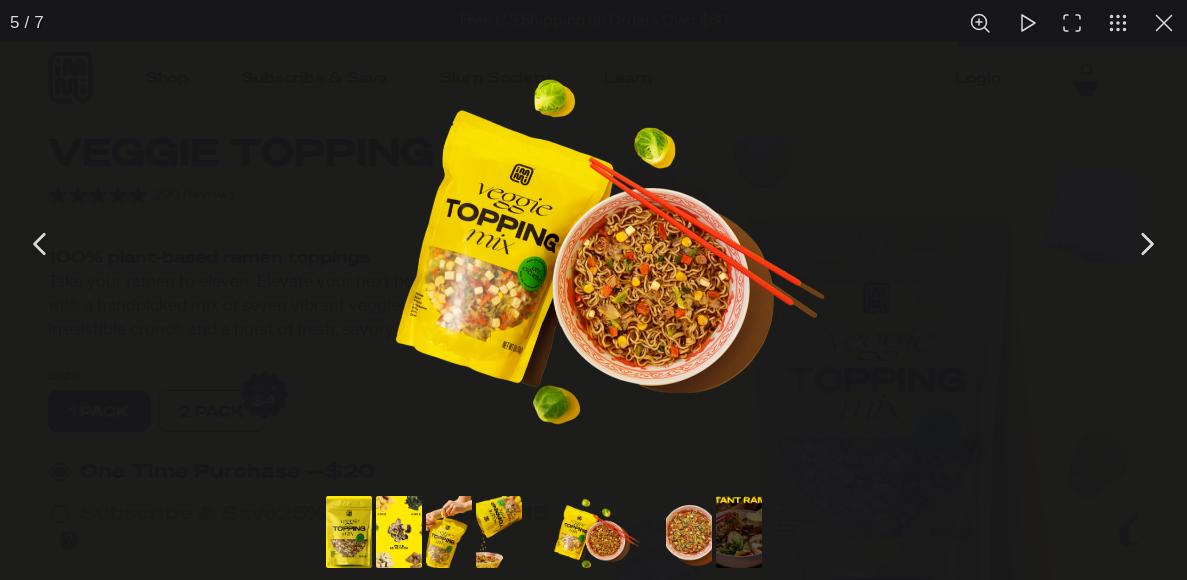 click at bounding box center [689, 532] 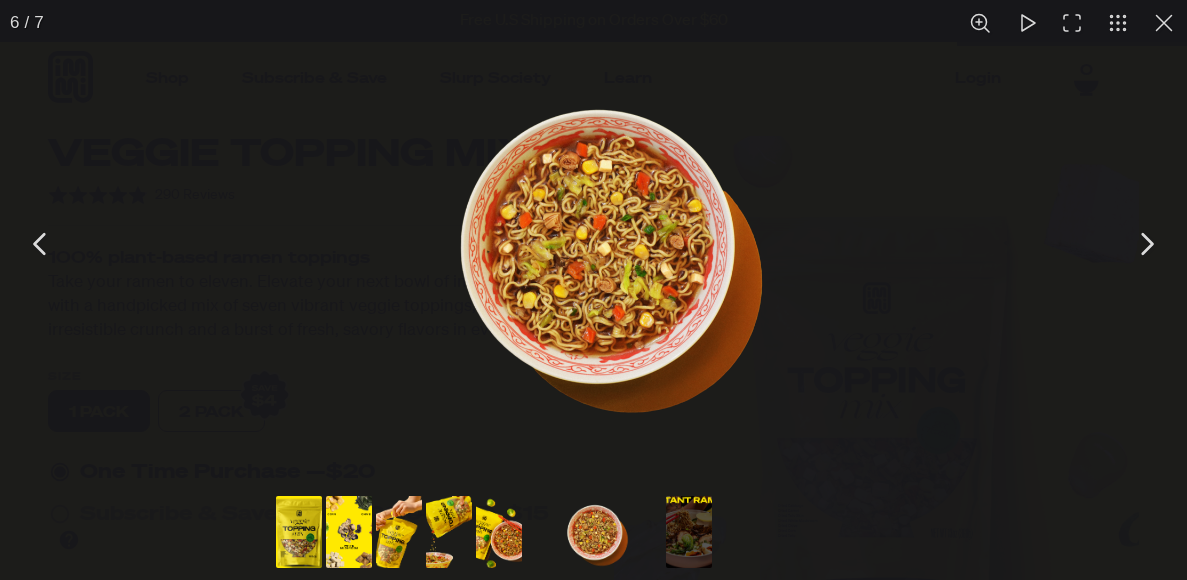 click at bounding box center (689, 532) 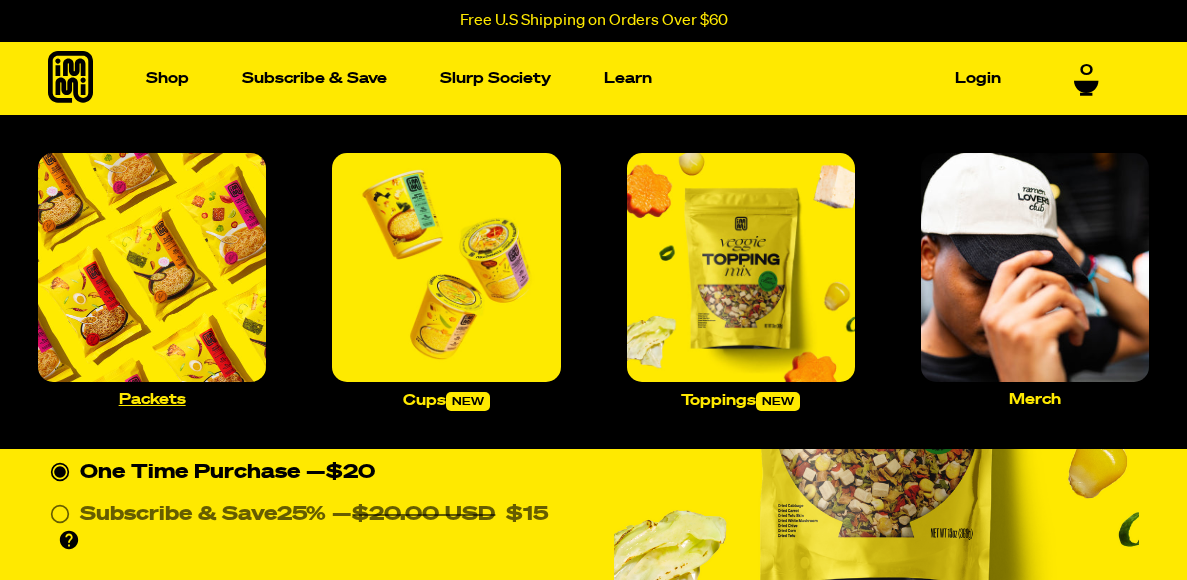 click at bounding box center (152, 267) 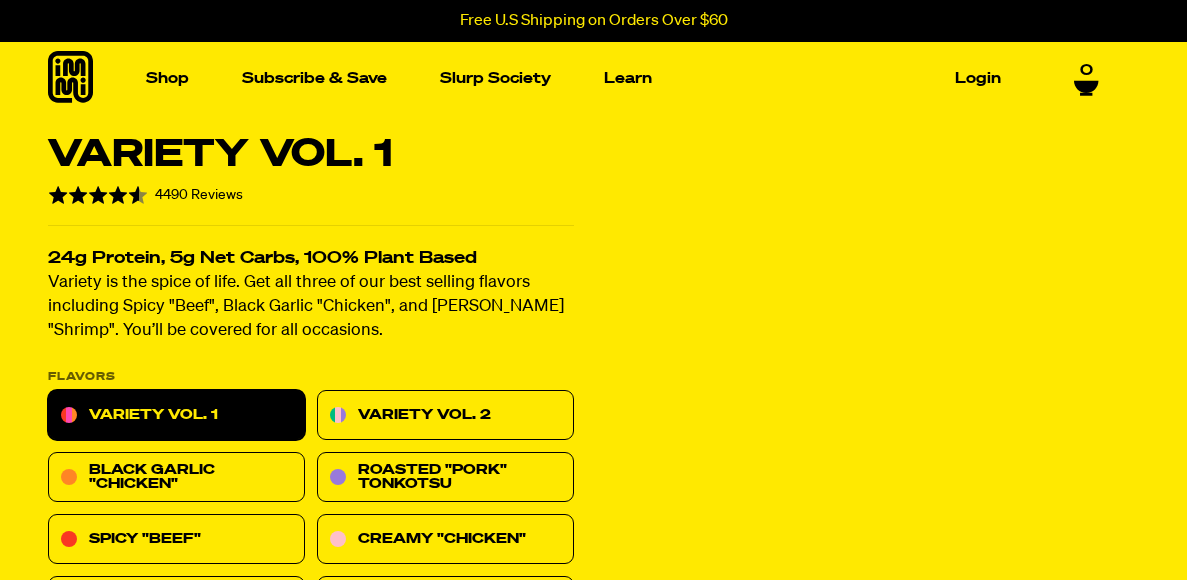 scroll, scrollTop: 0, scrollLeft: 0, axis: both 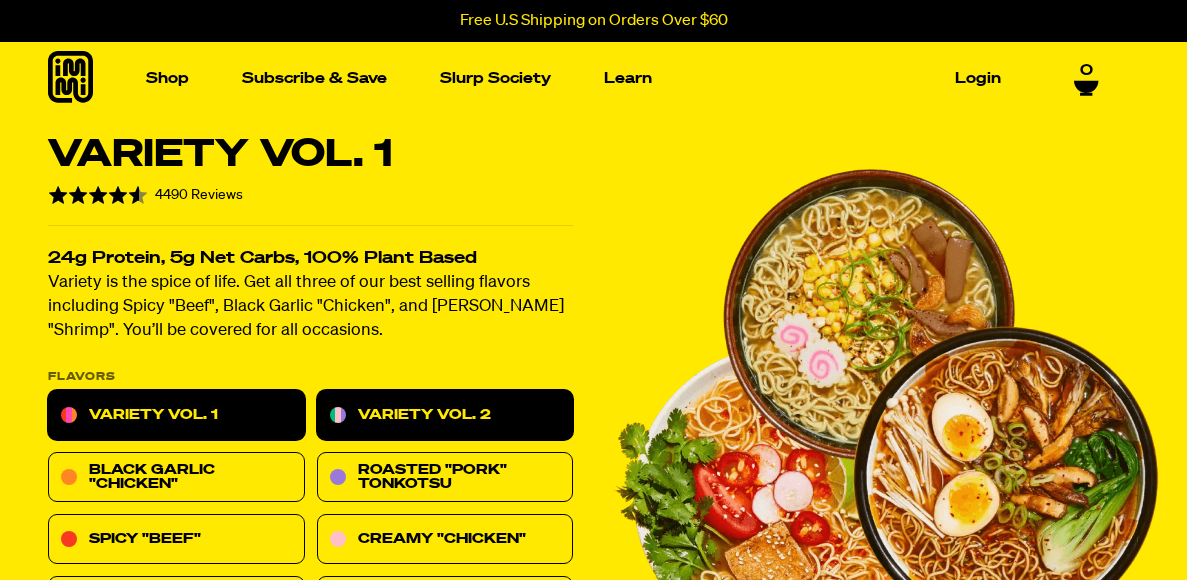 click on "Variety Vol. 2" at bounding box center (445, 416) 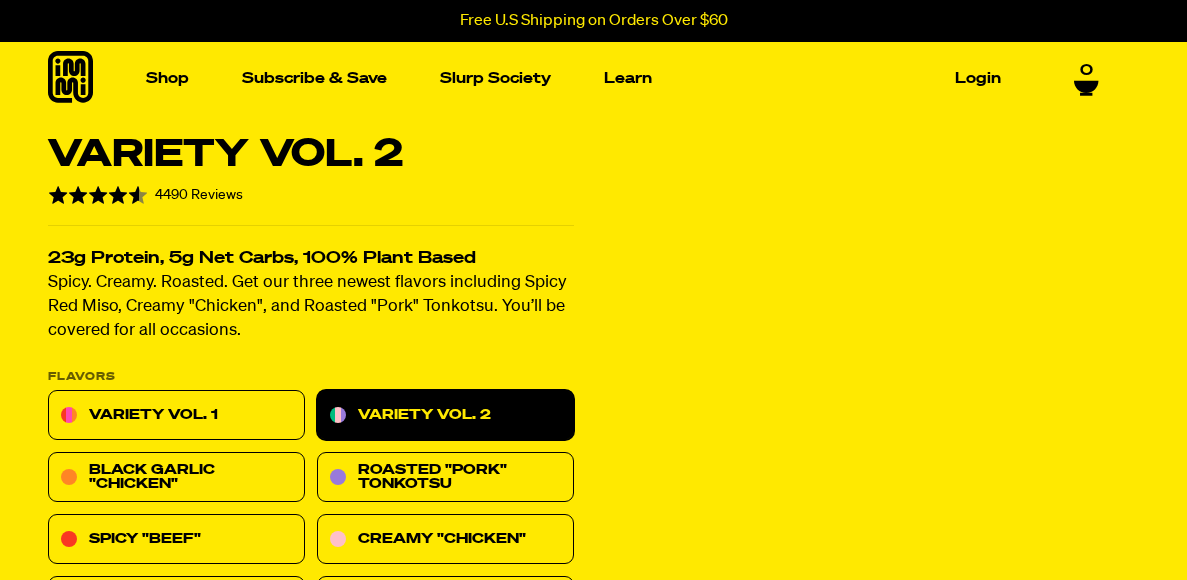 scroll, scrollTop: 0, scrollLeft: 0, axis: both 